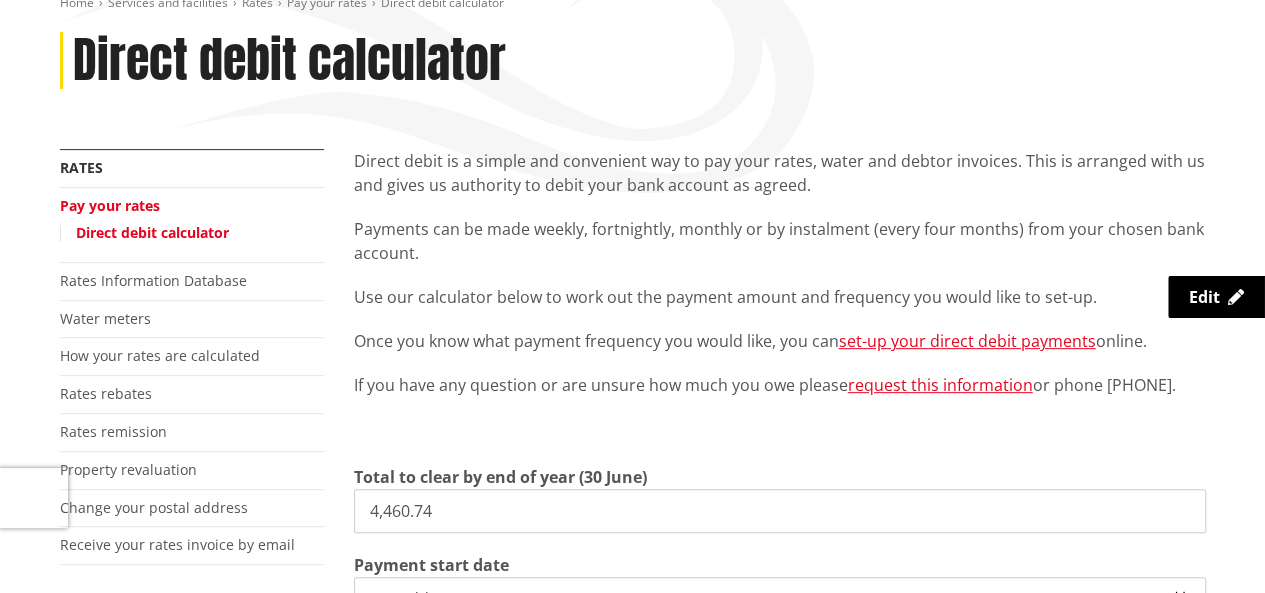 scroll, scrollTop: 0, scrollLeft: 0, axis: both 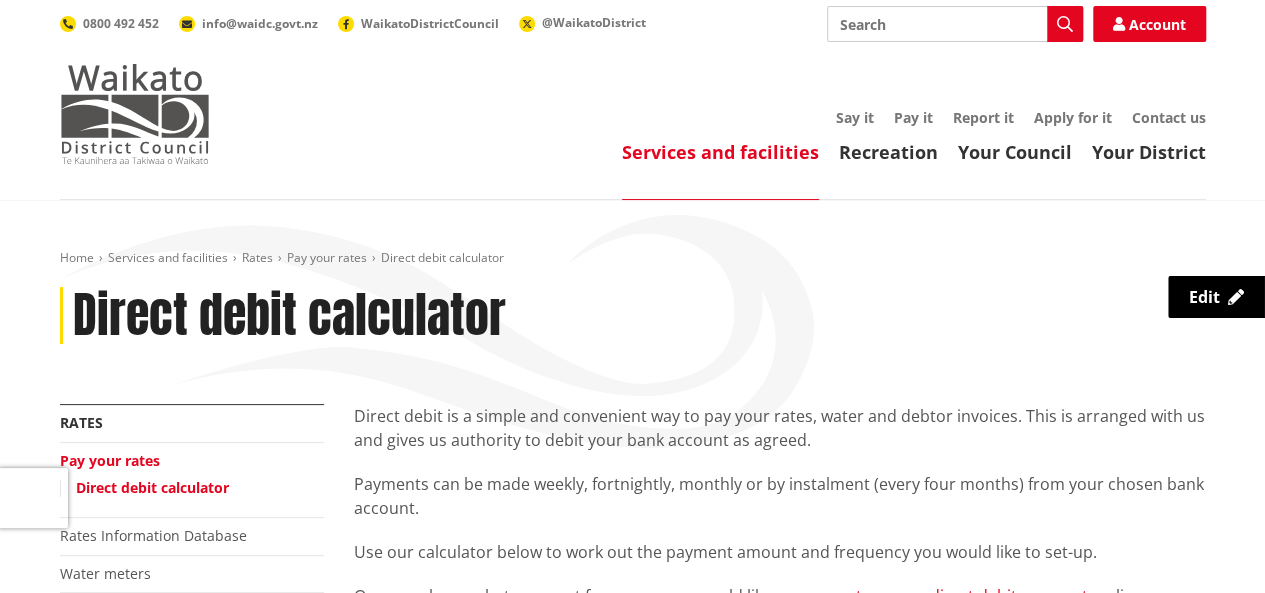 click at bounding box center (135, 114) 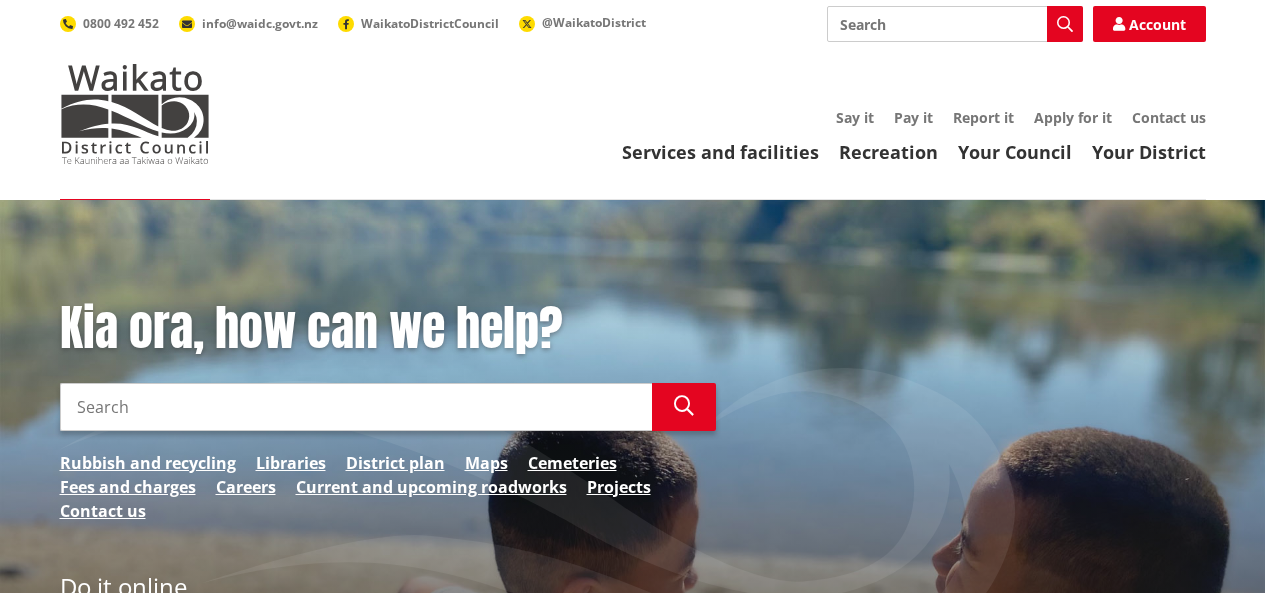 scroll, scrollTop: 0, scrollLeft: 0, axis: both 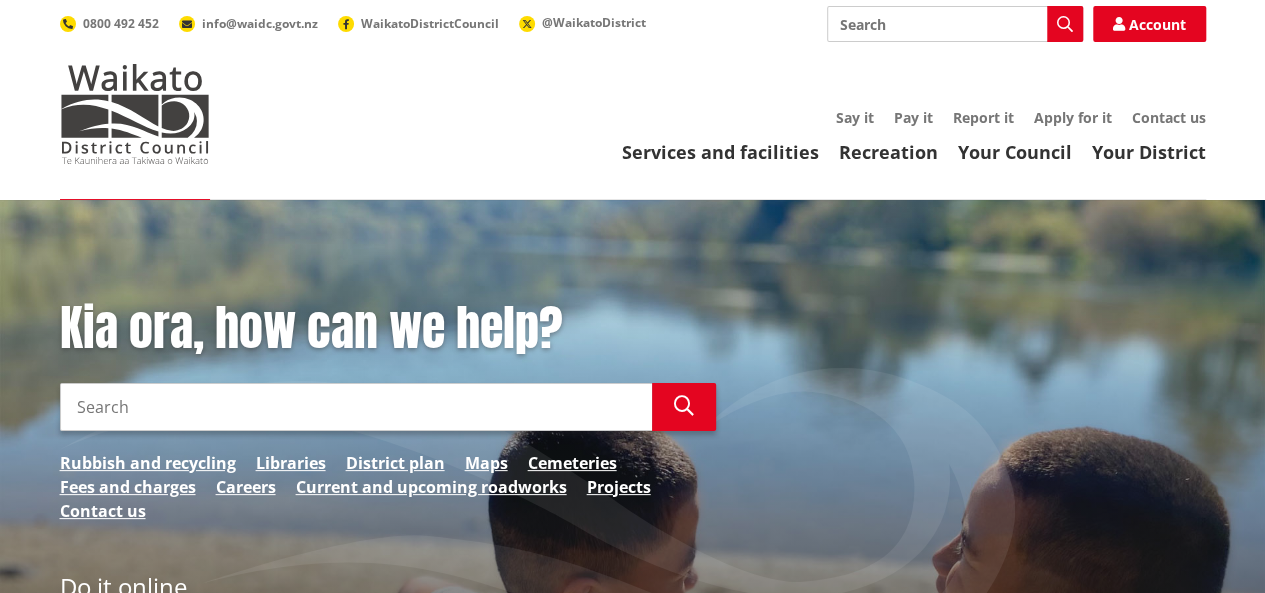 click on "Search" at bounding box center [955, 24] 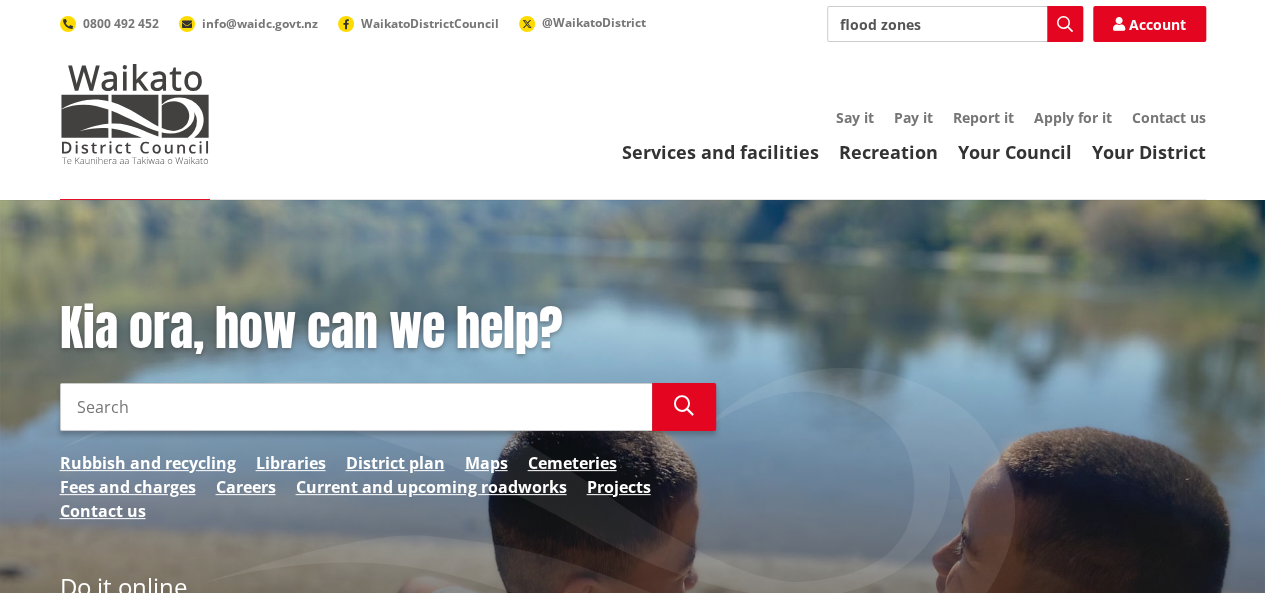 type on "flood zones" 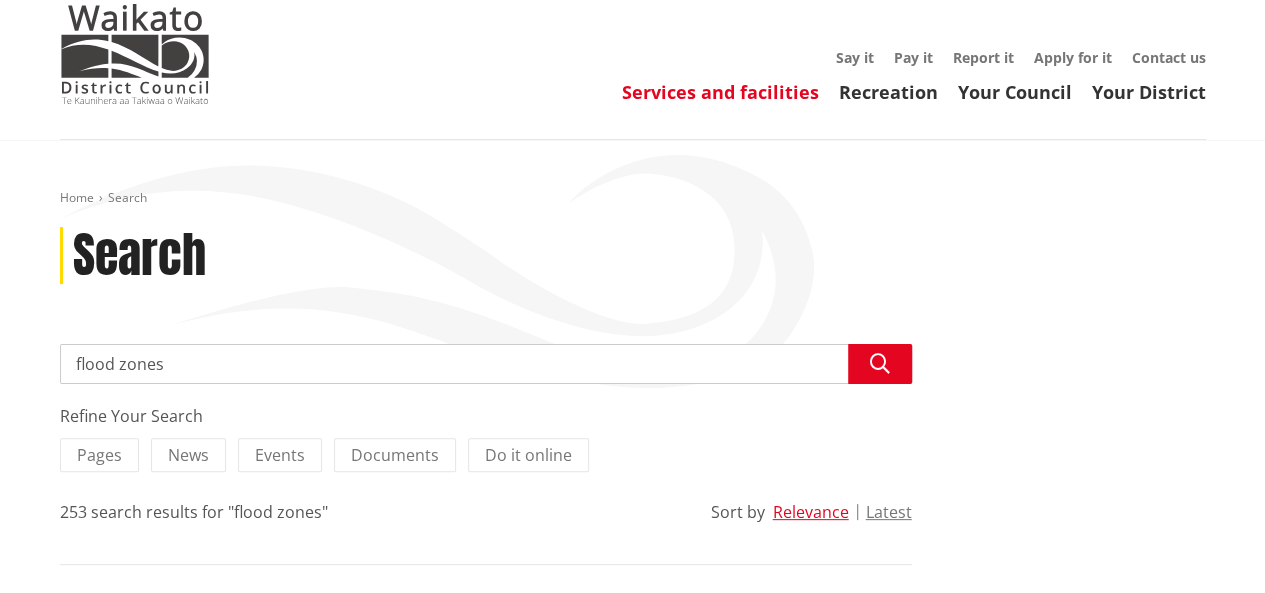 scroll, scrollTop: 0, scrollLeft: 0, axis: both 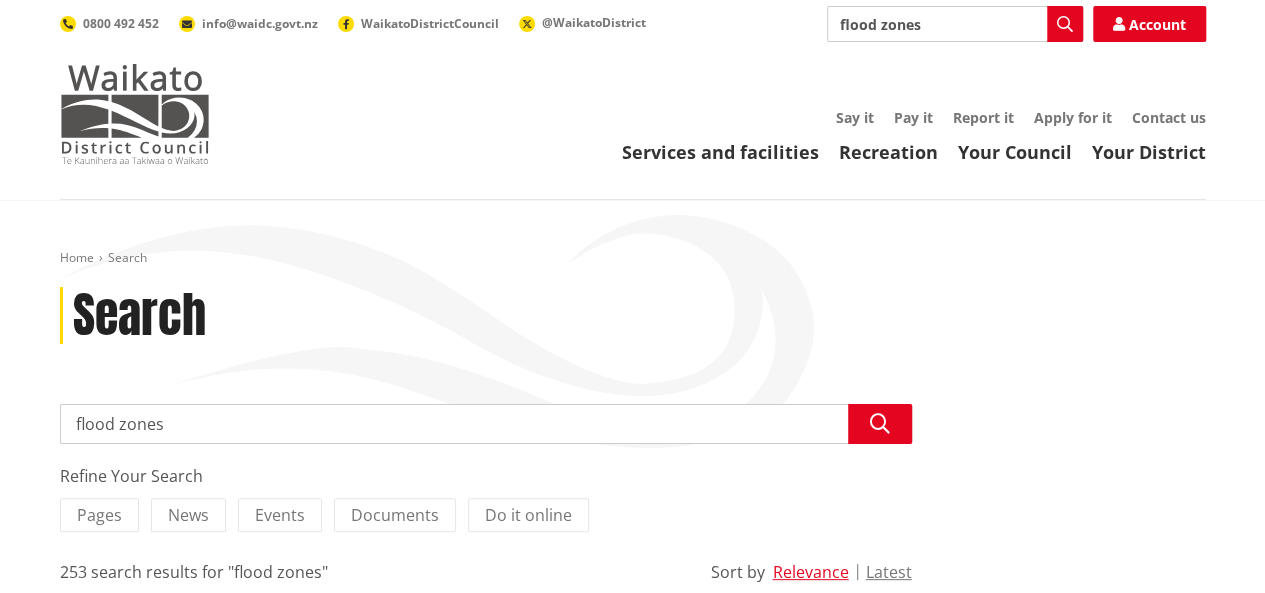 click at bounding box center (135, 114) 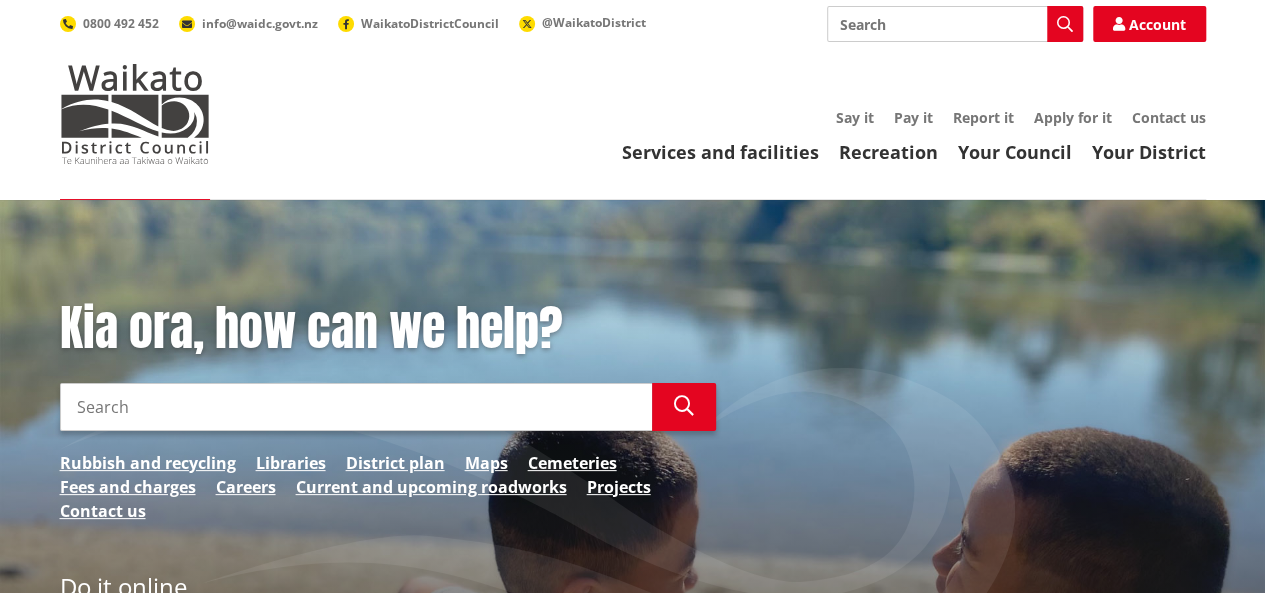 scroll, scrollTop: 200, scrollLeft: 0, axis: vertical 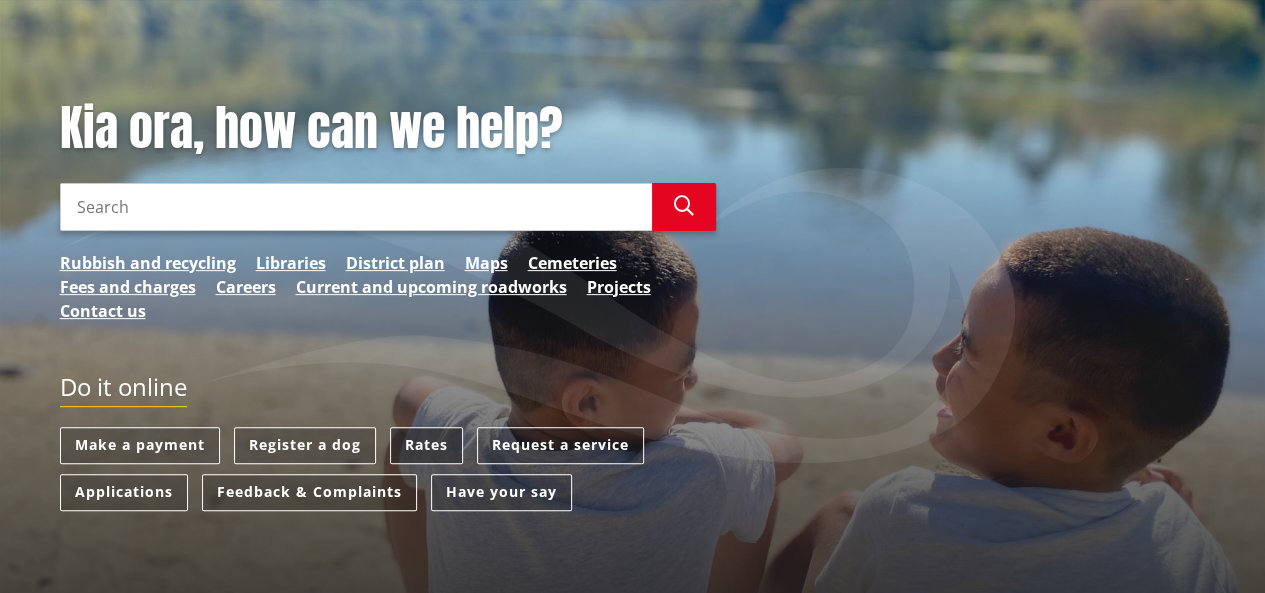 click on "Rates" at bounding box center (426, 445) 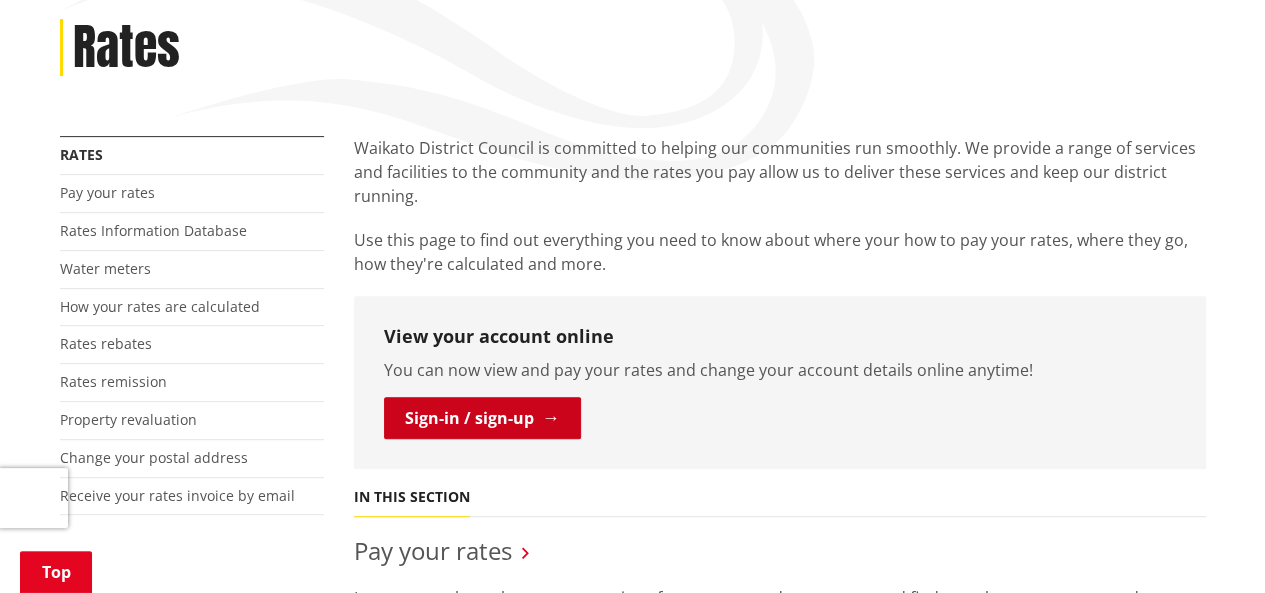 scroll, scrollTop: 300, scrollLeft: 0, axis: vertical 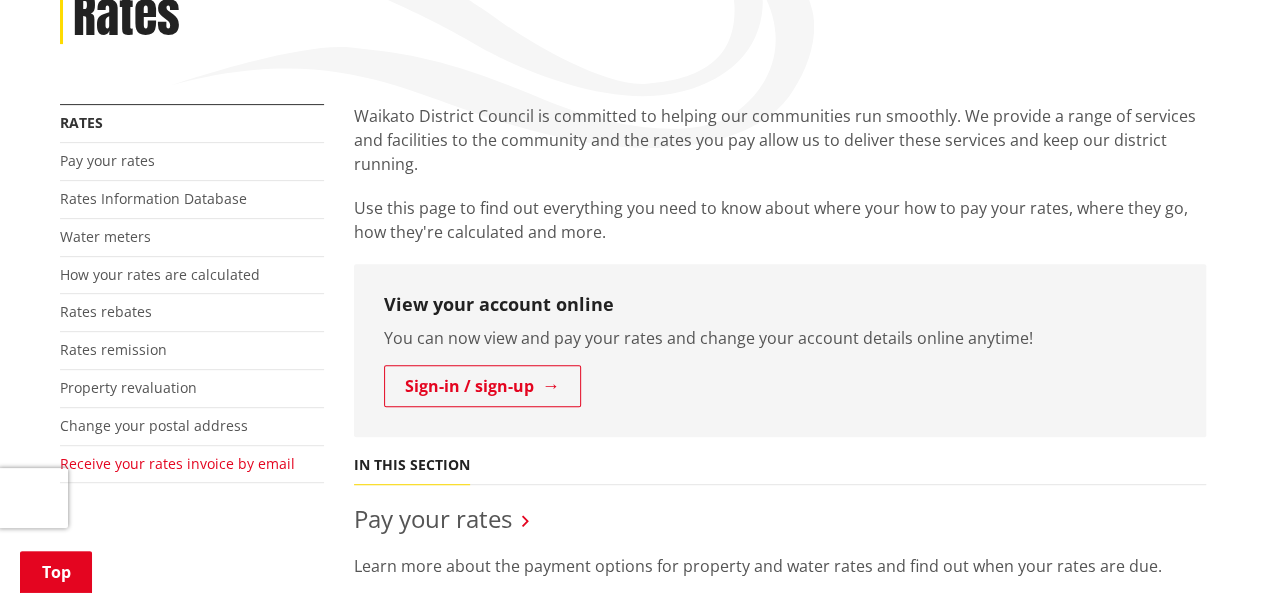 click on "Receive your rates invoice by email" at bounding box center (177, 463) 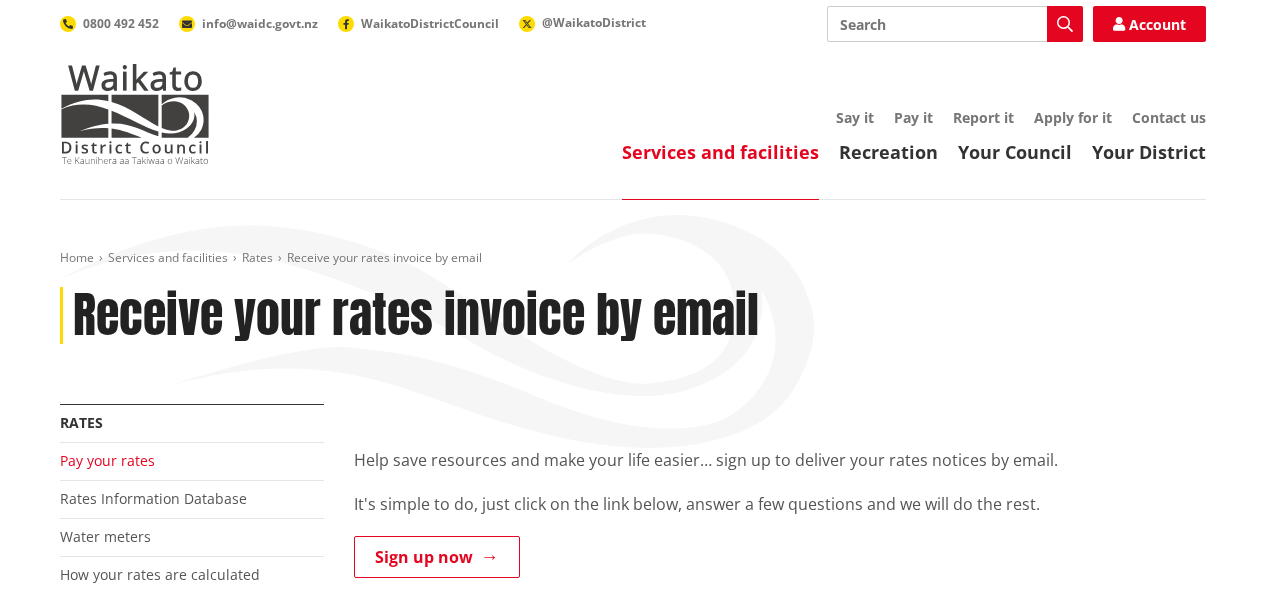 scroll, scrollTop: 0, scrollLeft: 0, axis: both 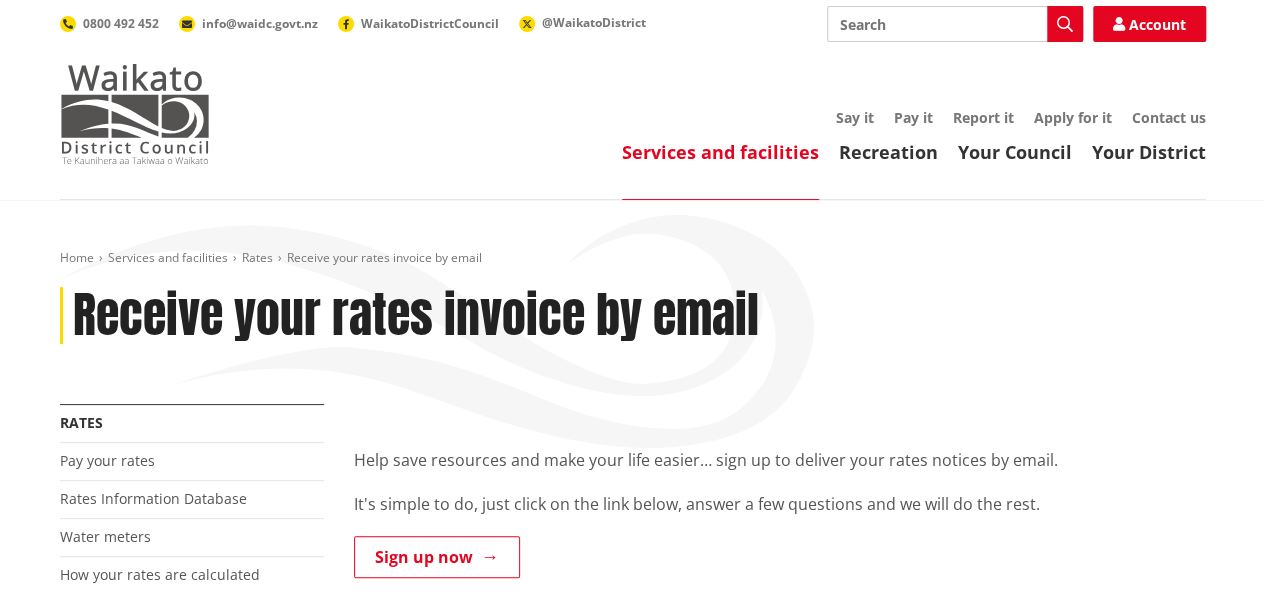 click at bounding box center (135, 114) 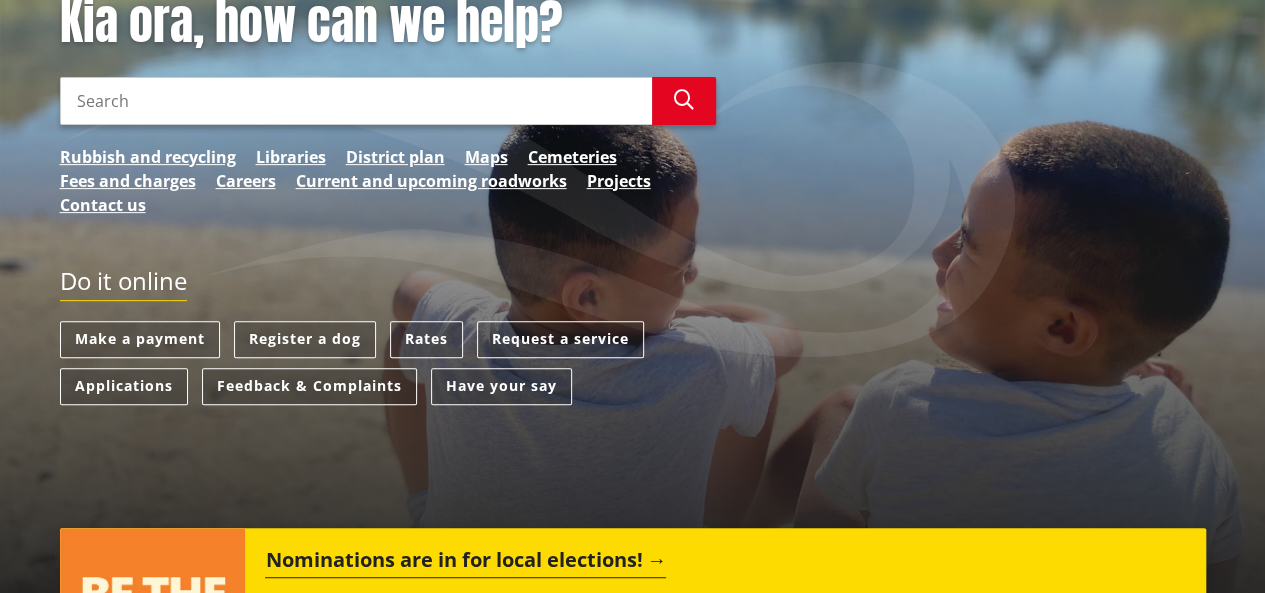 scroll, scrollTop: 400, scrollLeft: 0, axis: vertical 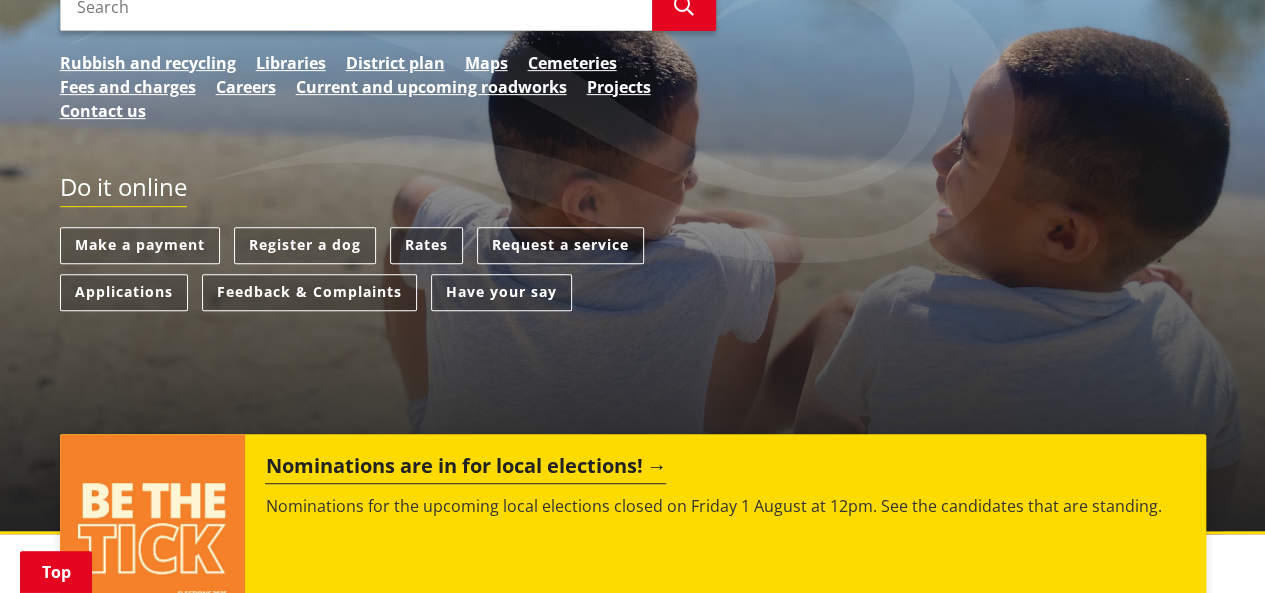 click on "Rates" at bounding box center (426, 245) 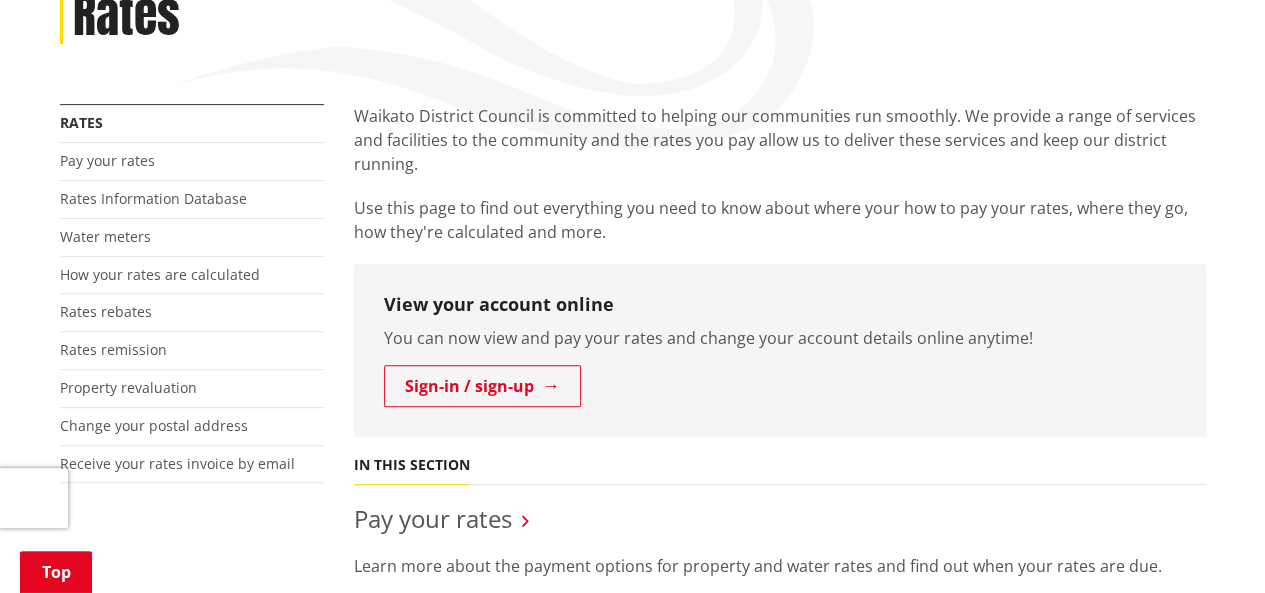 scroll, scrollTop: 400, scrollLeft: 0, axis: vertical 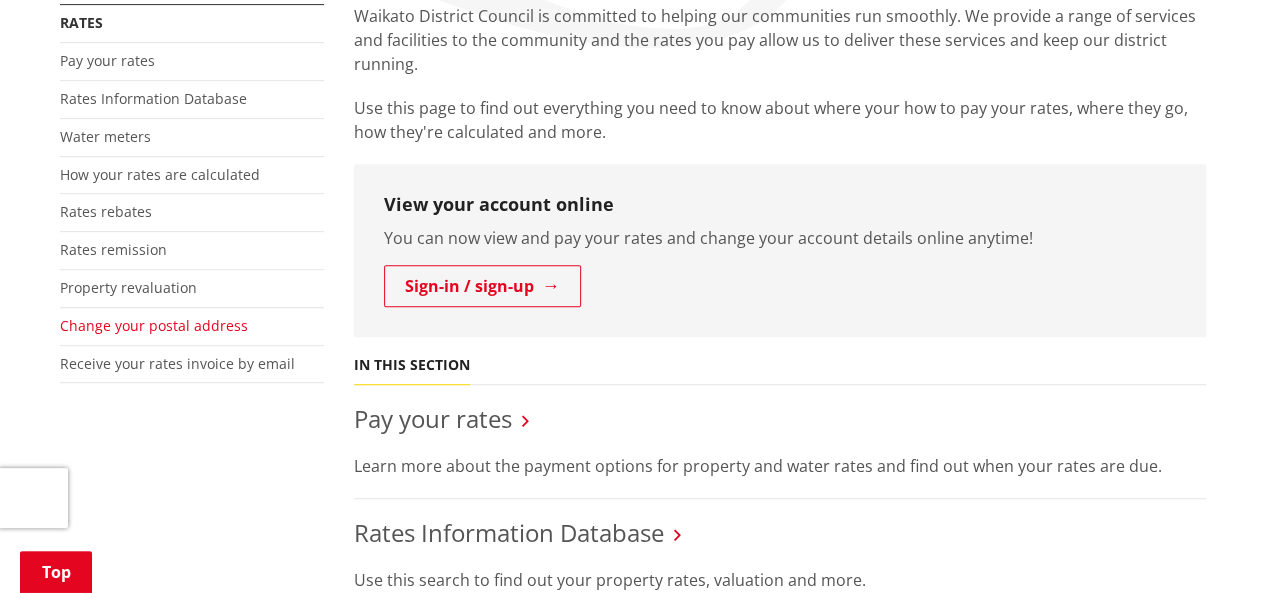 click on "Change your postal address" at bounding box center [154, 325] 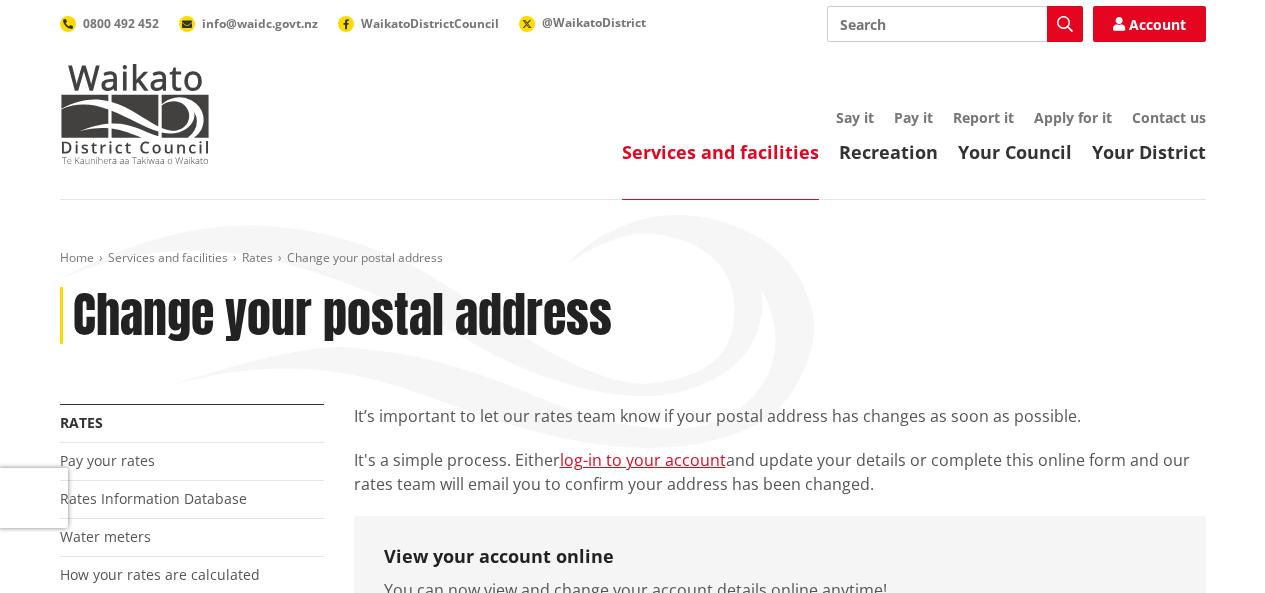 scroll, scrollTop: 0, scrollLeft: 0, axis: both 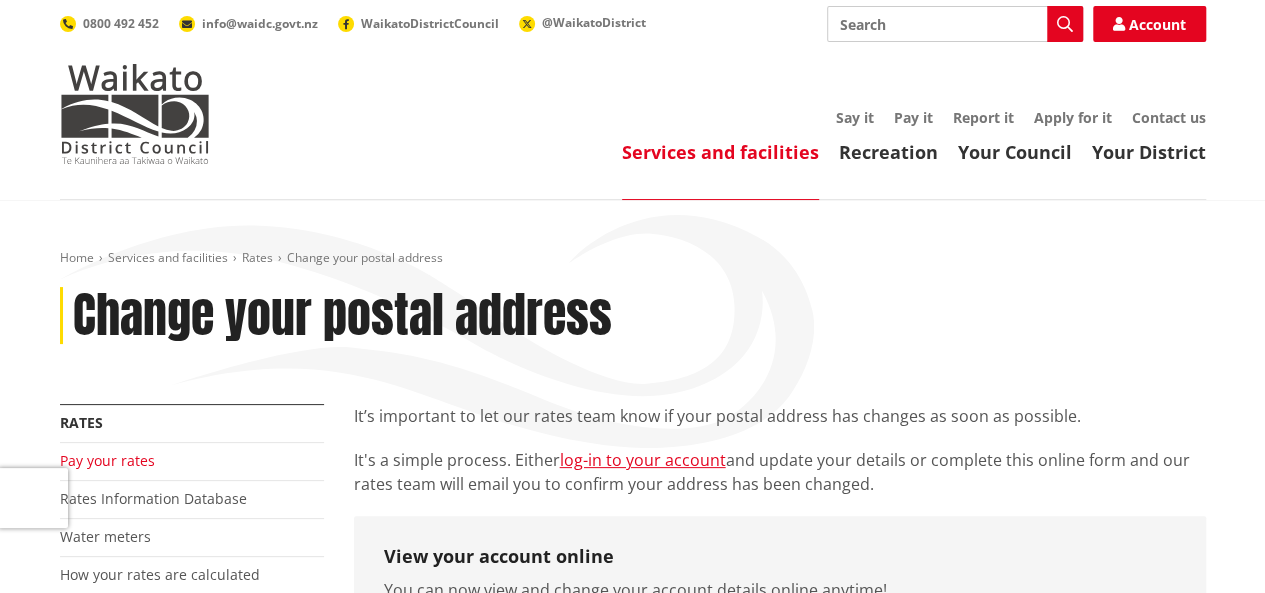 click on "Pay your rates" at bounding box center [107, 460] 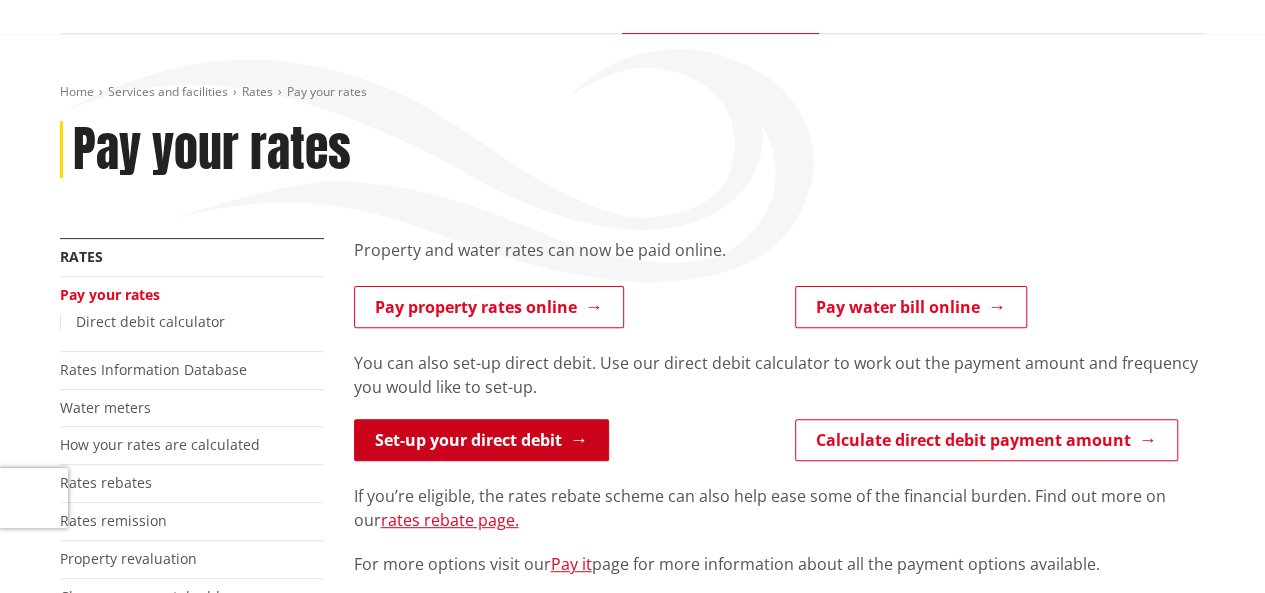 scroll, scrollTop: 200, scrollLeft: 0, axis: vertical 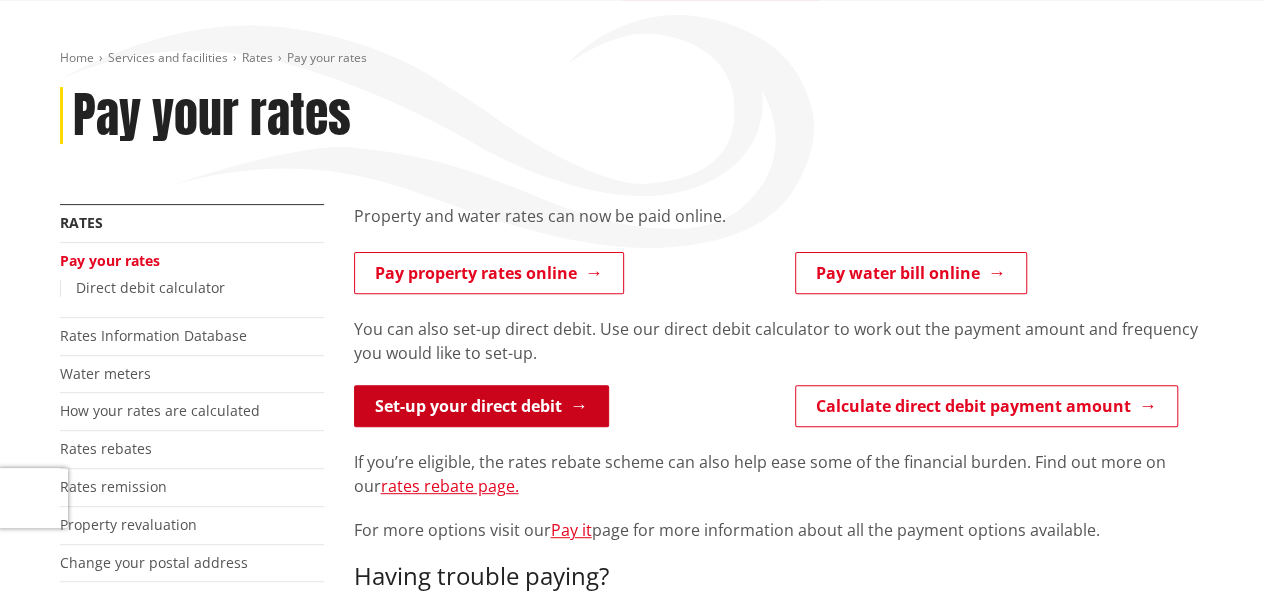 click on "Set-up your direct debit" at bounding box center (481, 406) 